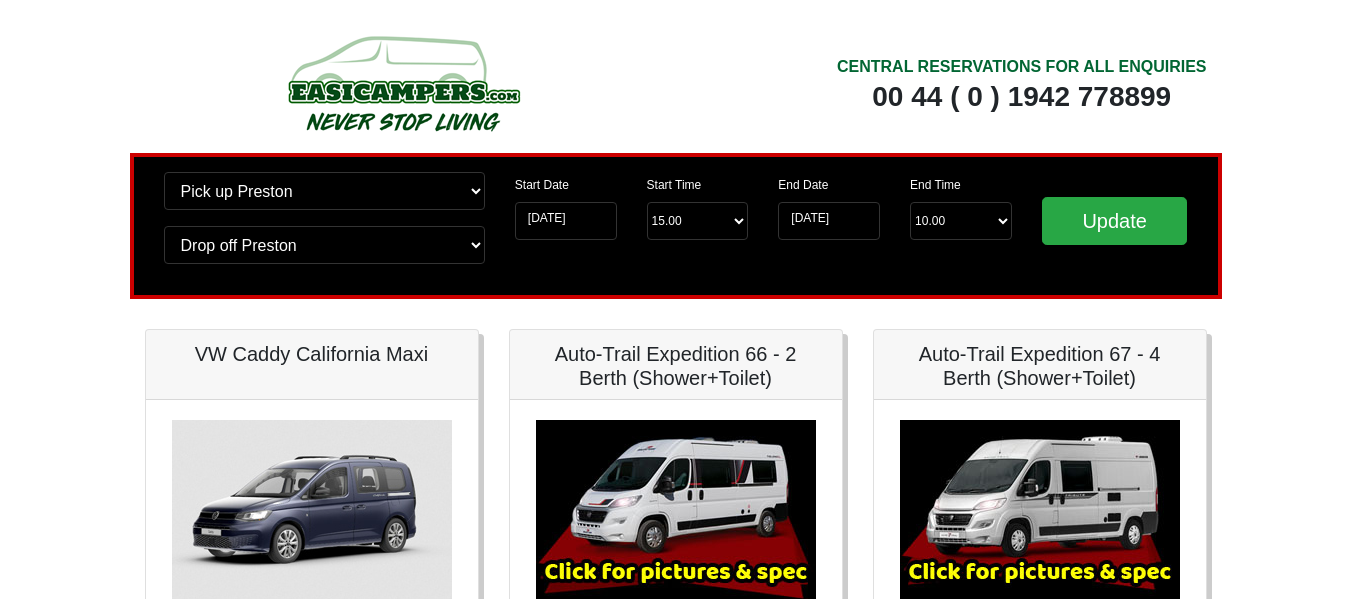 scroll, scrollTop: 0, scrollLeft: 0, axis: both 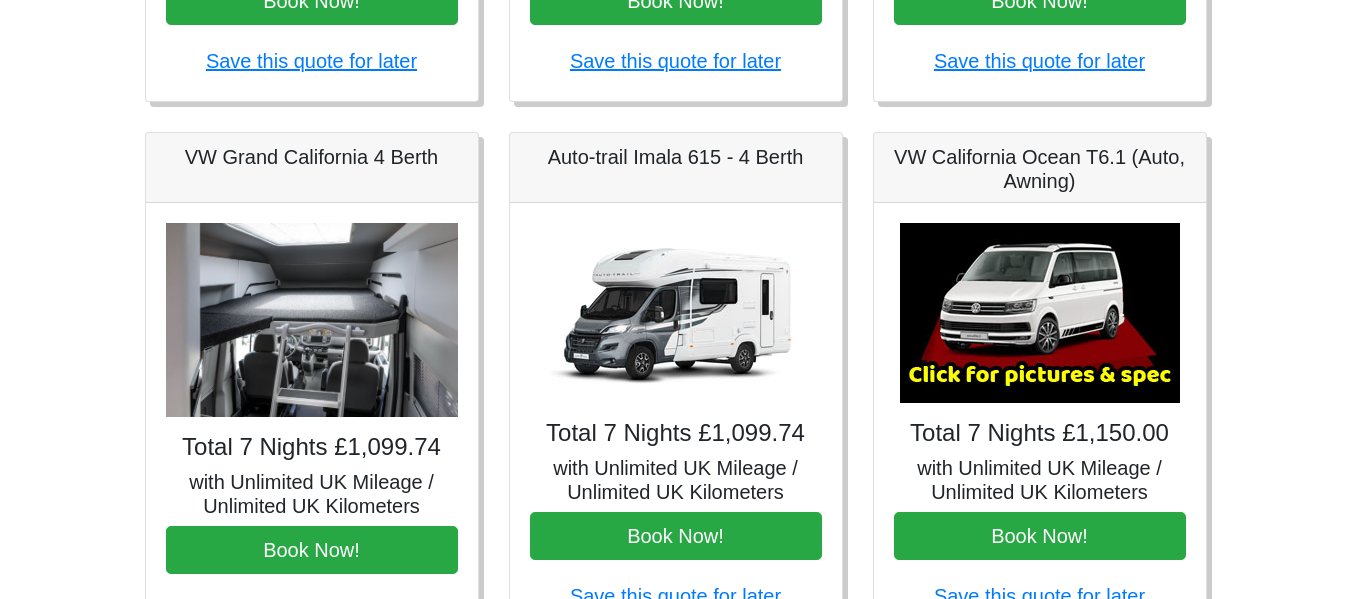 click at bounding box center [312, 320] 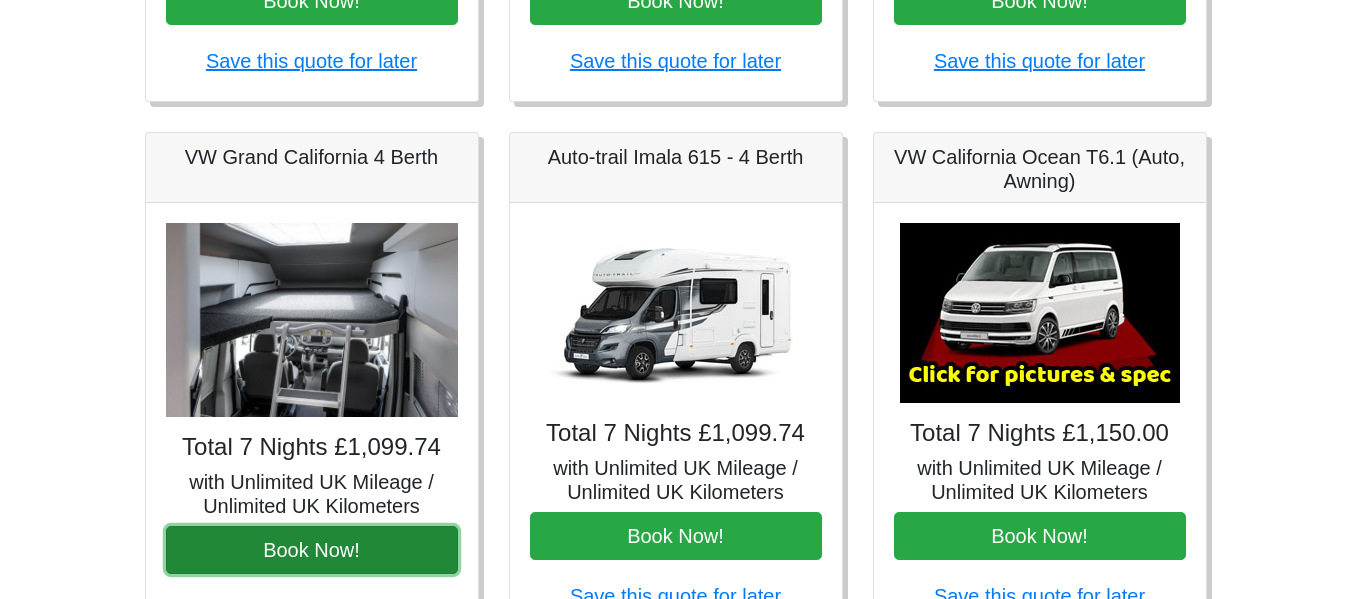 click on "Book Now!" at bounding box center [312, 550] 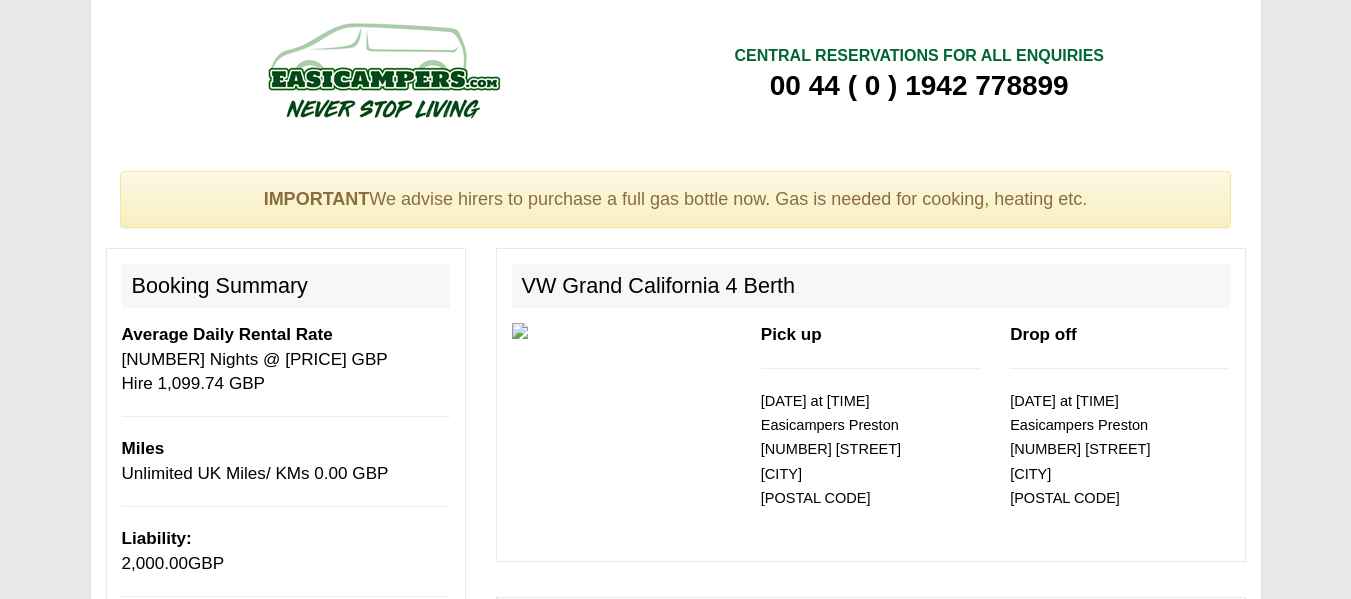 scroll, scrollTop: 0, scrollLeft: 0, axis: both 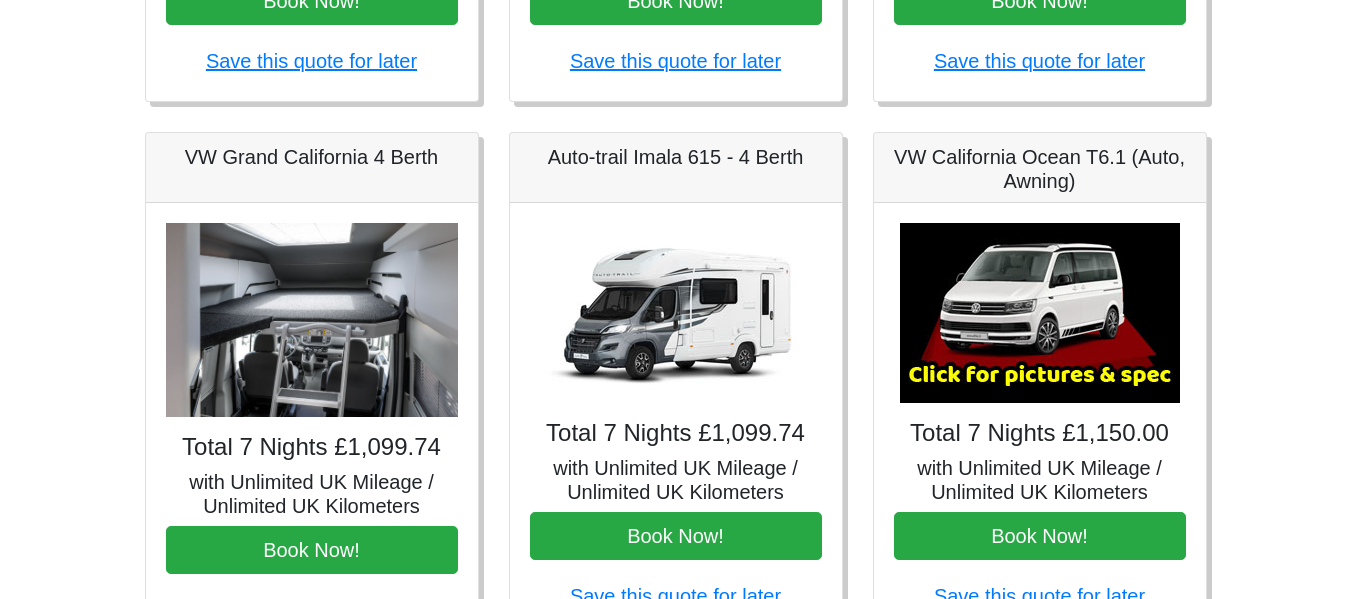 click at bounding box center [312, 320] 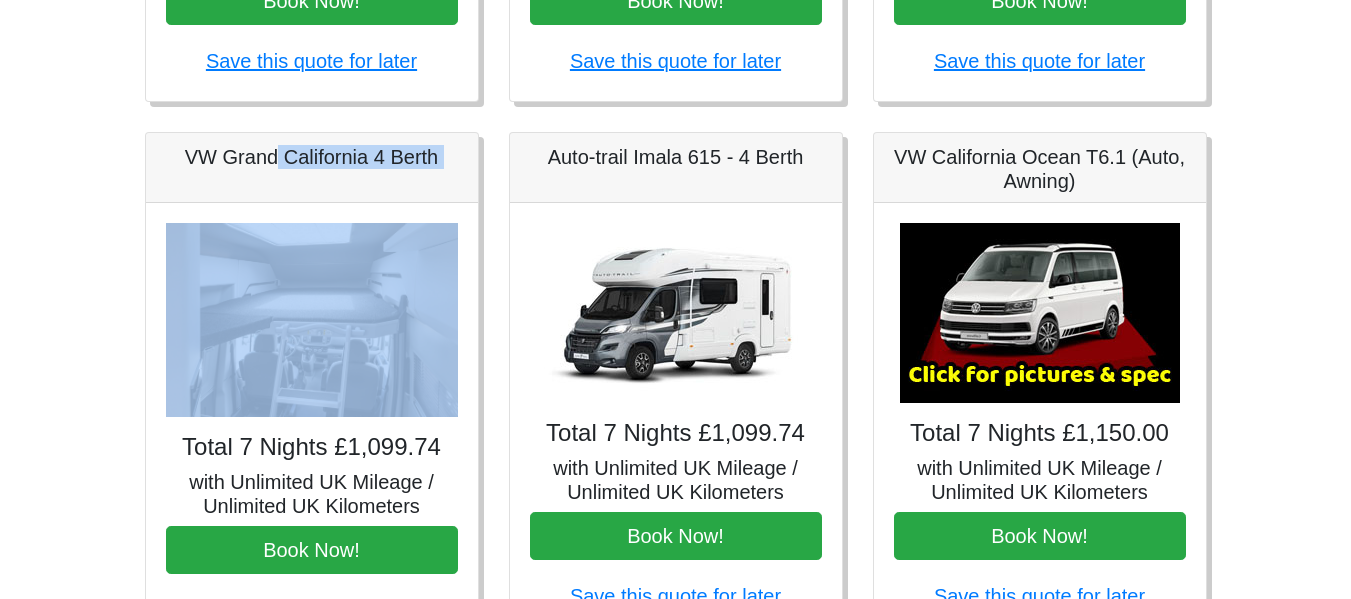 drag, startPoint x: 276, startPoint y: 165, endPoint x: 328, endPoint y: 391, distance: 231.90515 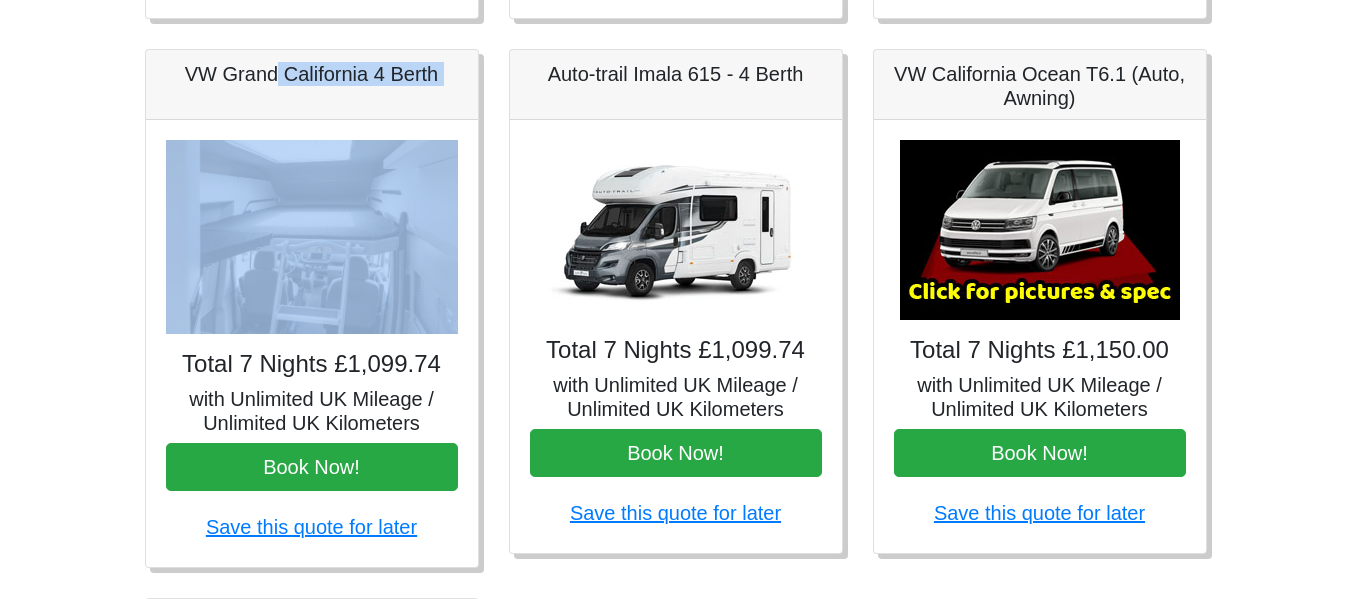 scroll, scrollTop: 798, scrollLeft: 0, axis: vertical 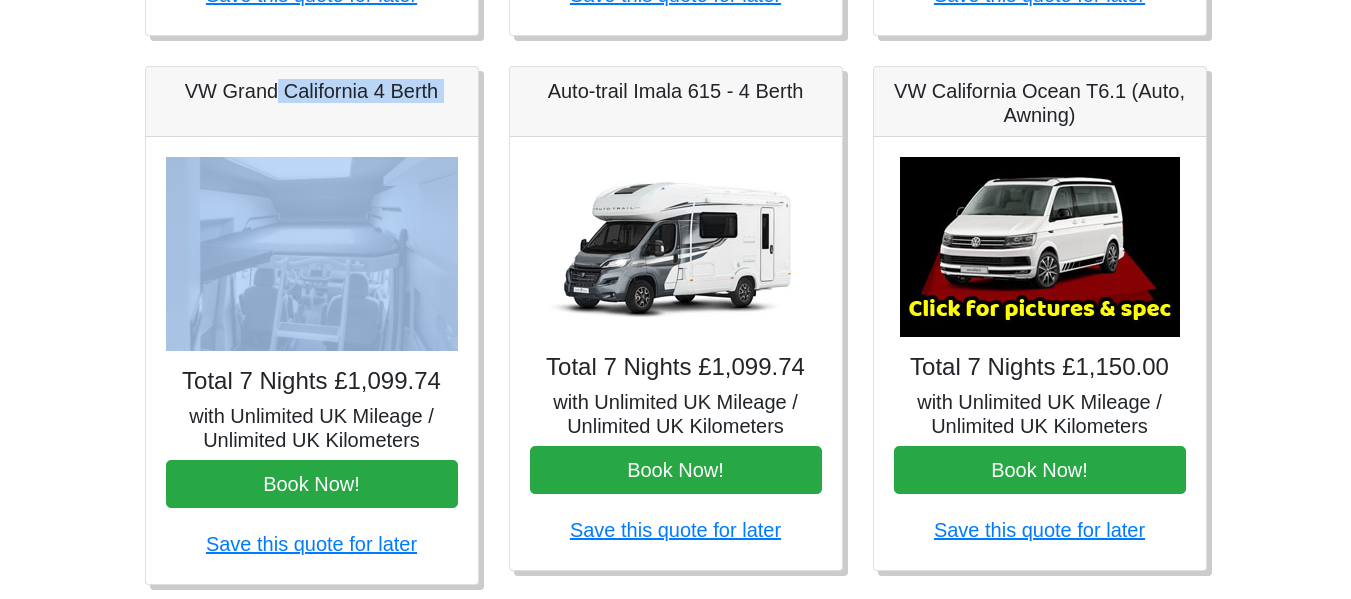 click at bounding box center (676, 247) 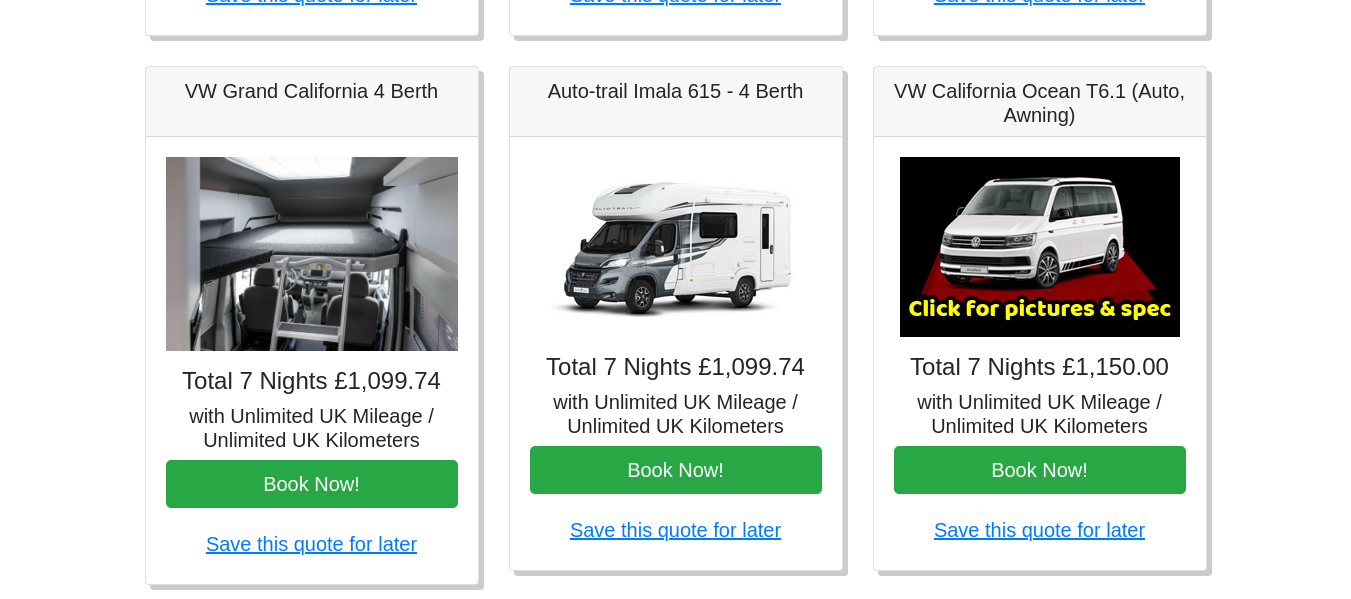 click on "Auto-trail Imala 615 - 4 Berth" at bounding box center (676, 91) 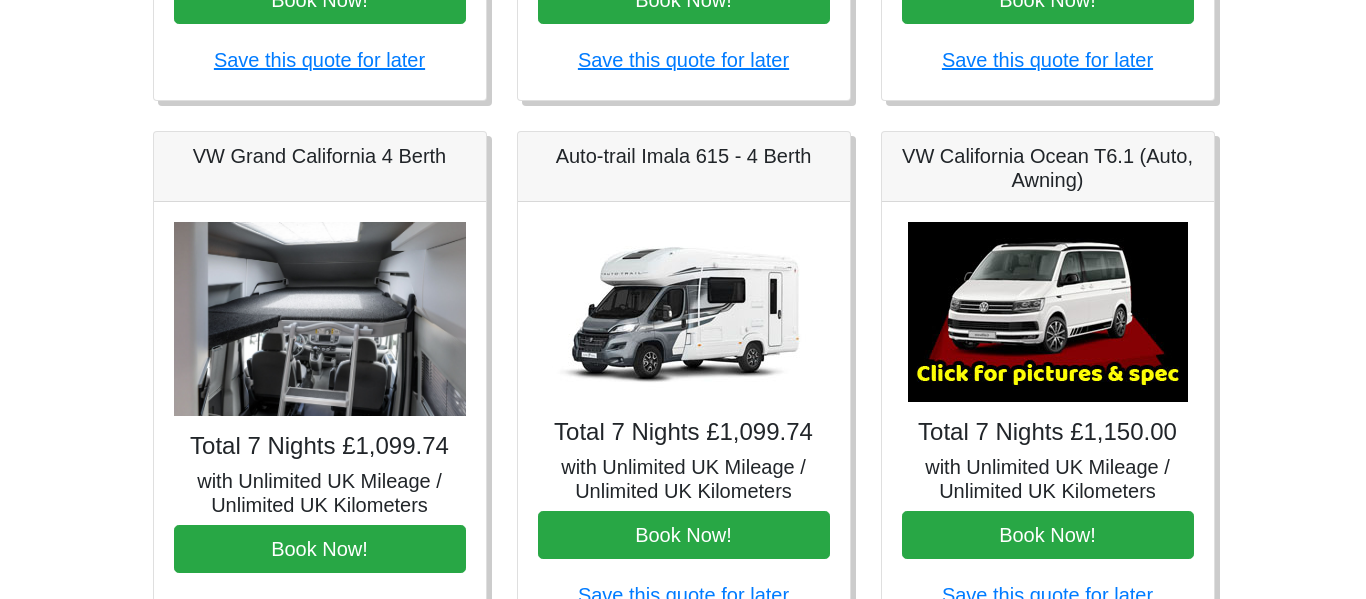 scroll, scrollTop: 786, scrollLeft: 0, axis: vertical 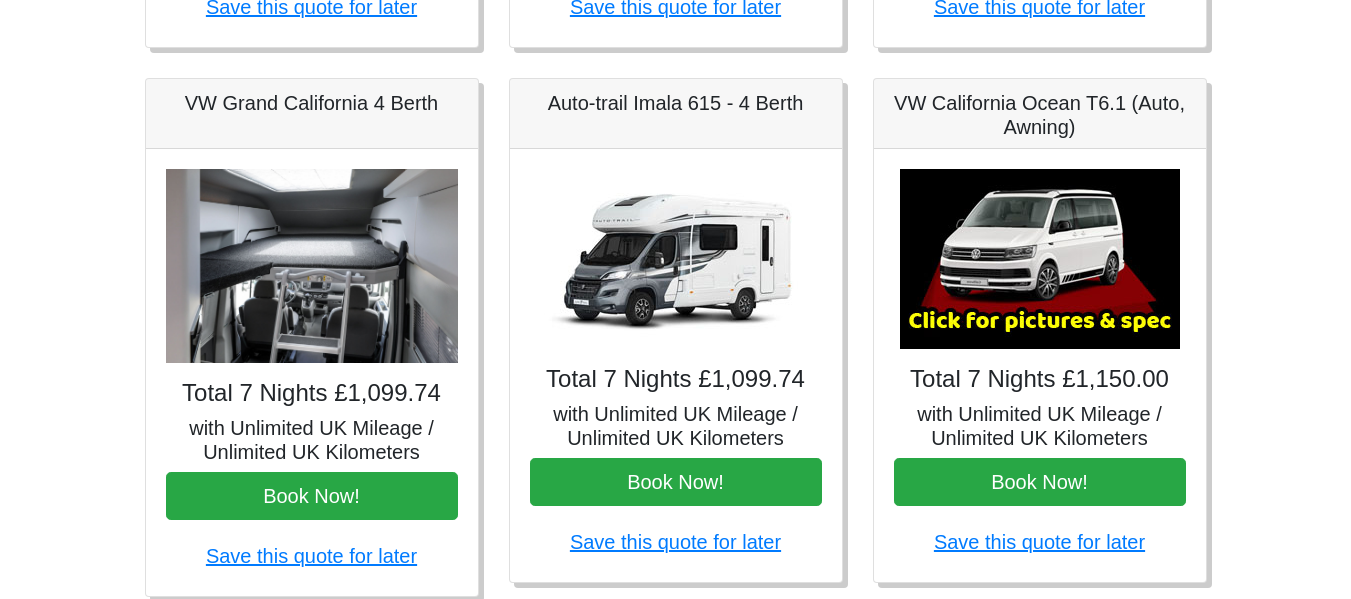 click at bounding box center [676, 259] 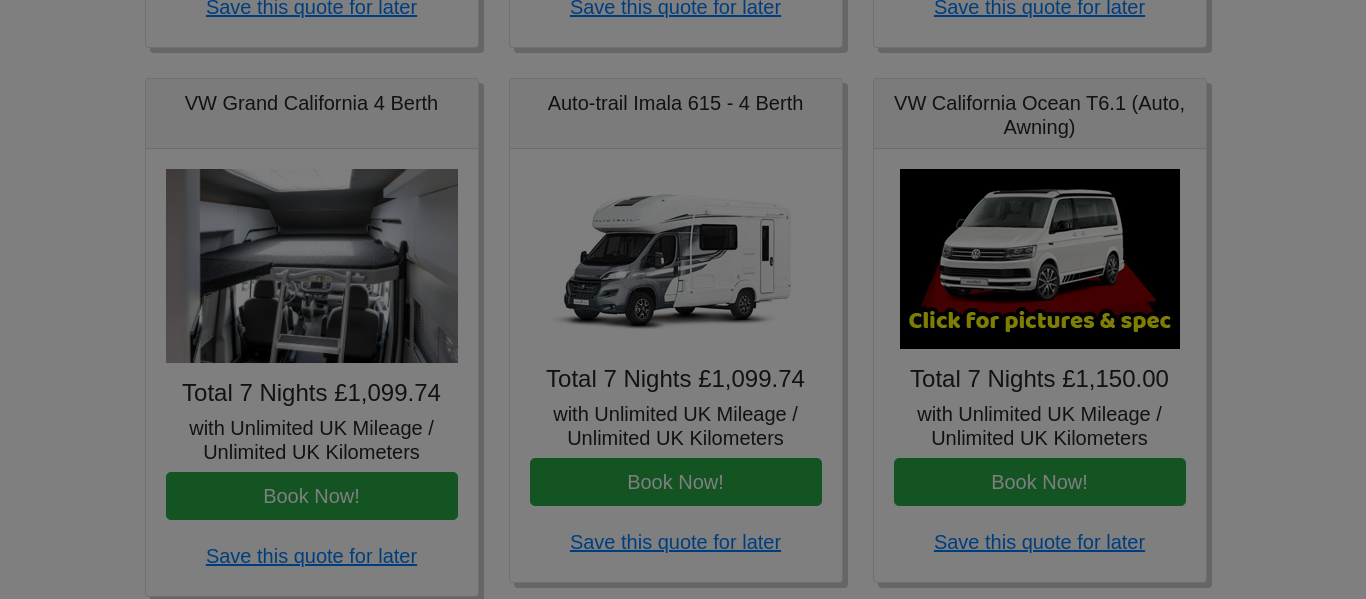 click on "CENTRAL RESERVATIONS FOR ALL ENQUIRIES
00 44 ( 0 ) 1942 778899
Easicampers Booking : Search #SOH 09-2025 // #LOC PRE1 // #LOR 7
Change pick up location?
Pick up Preston
Birmingham Airport
Blackburn Lancashire
Edinburgh Airport
Glasgow Airport
Liverpool Airport
Manchester Airport
Preston Lancashire
Wigan Lancashire
Wolverhampton
Change drop off location?
Drop off Preston
Birmingham Airport
Blackburn Lancashire
Edinburgh Airport
Glasgow Airport
Liverpool Airport
Manchester Airport
Preston Lancashire
Wigan Lancashire
Wolverhampton
Start Date
02-09-2025
Start Time
Start Time
15.00
--------
11.00 am (Saturday & Sunday Only)
12.00 pm (Saturday)
13.00 pm
14.00 pm" at bounding box center (683, 212) 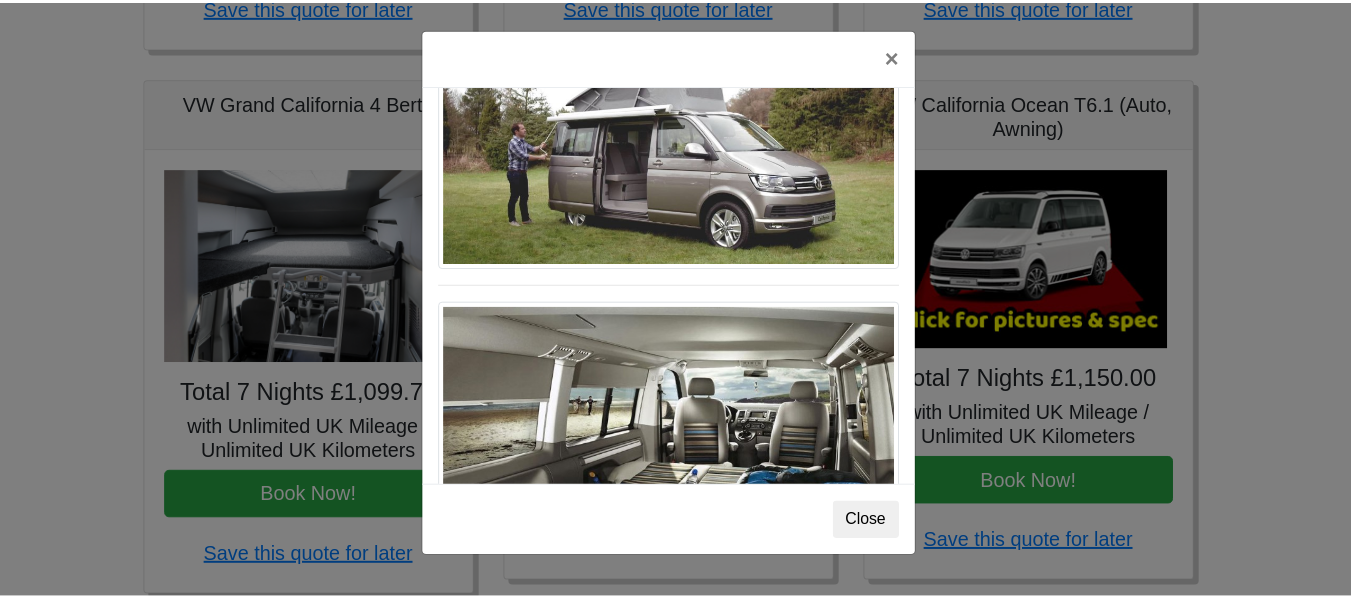 scroll, scrollTop: 2181, scrollLeft: 0, axis: vertical 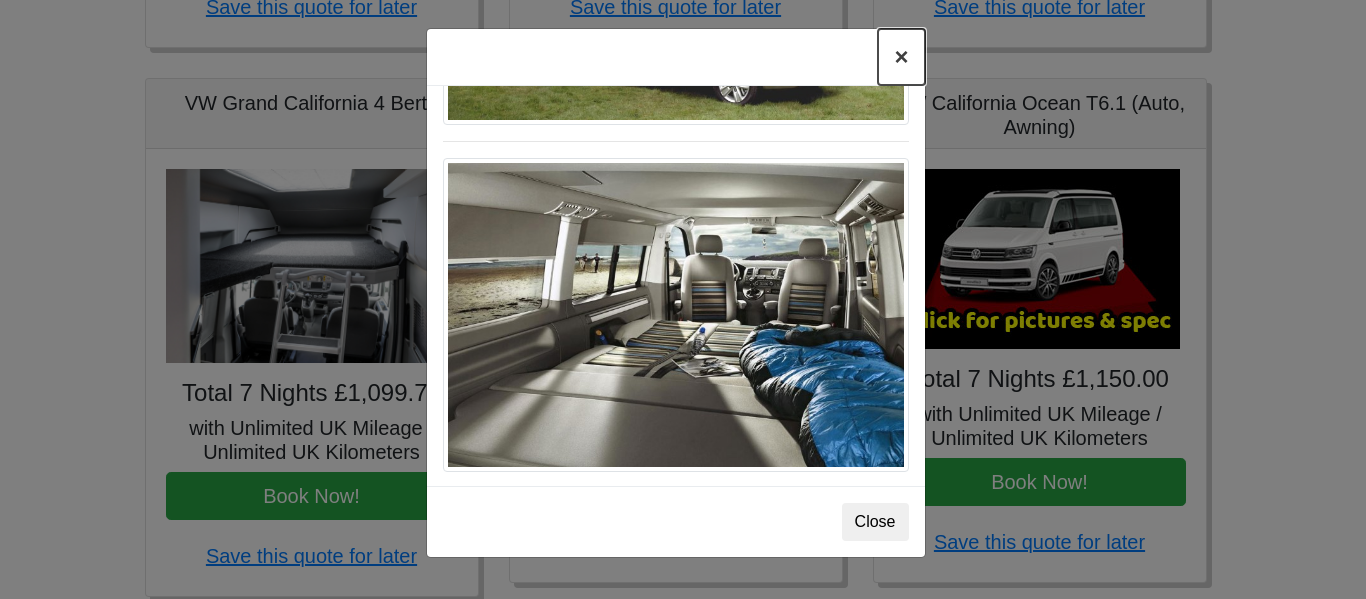 click on "×" at bounding box center (901, 57) 